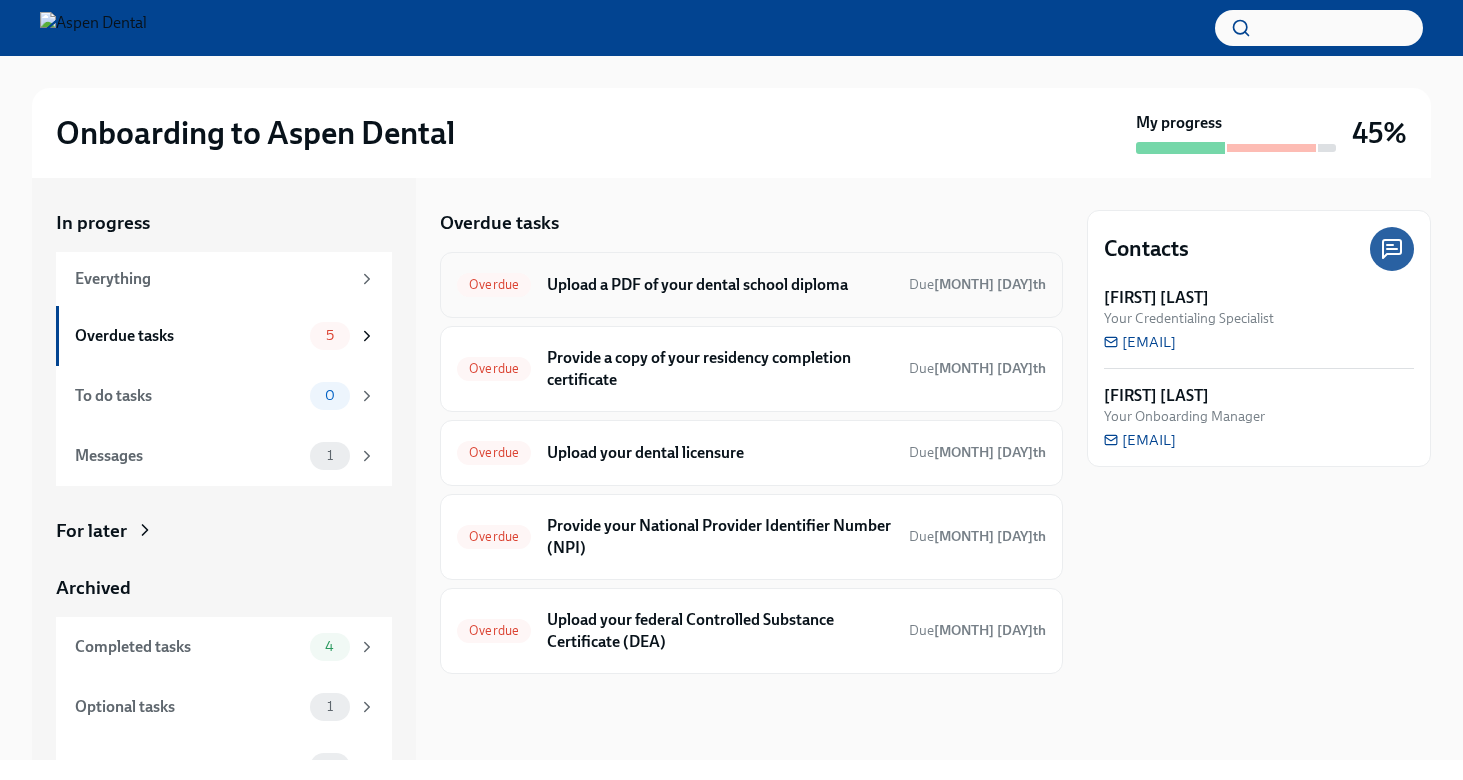 scroll, scrollTop: 0, scrollLeft: 0, axis: both 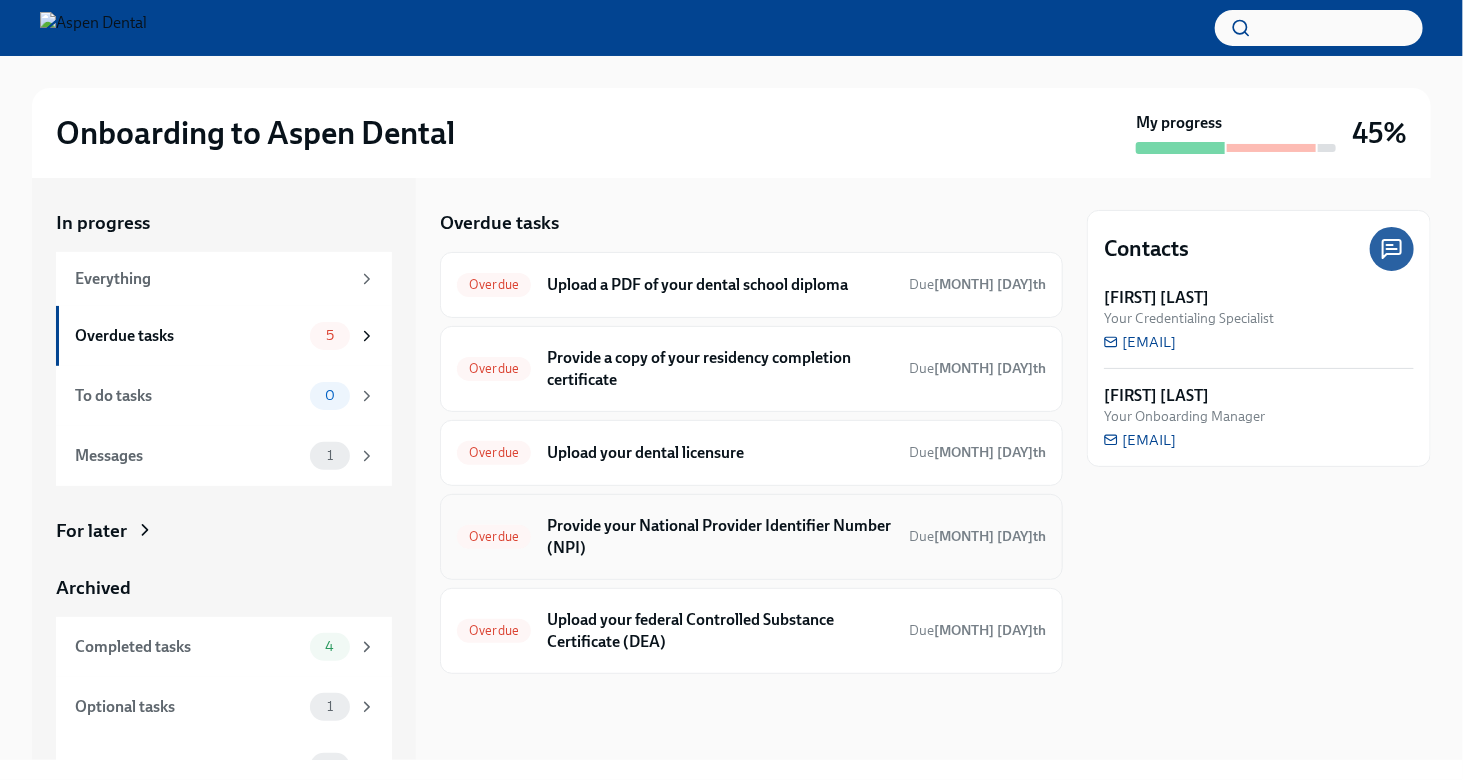 click on "Provide your National Provider Identifier Number (NPI)" at bounding box center [720, 537] 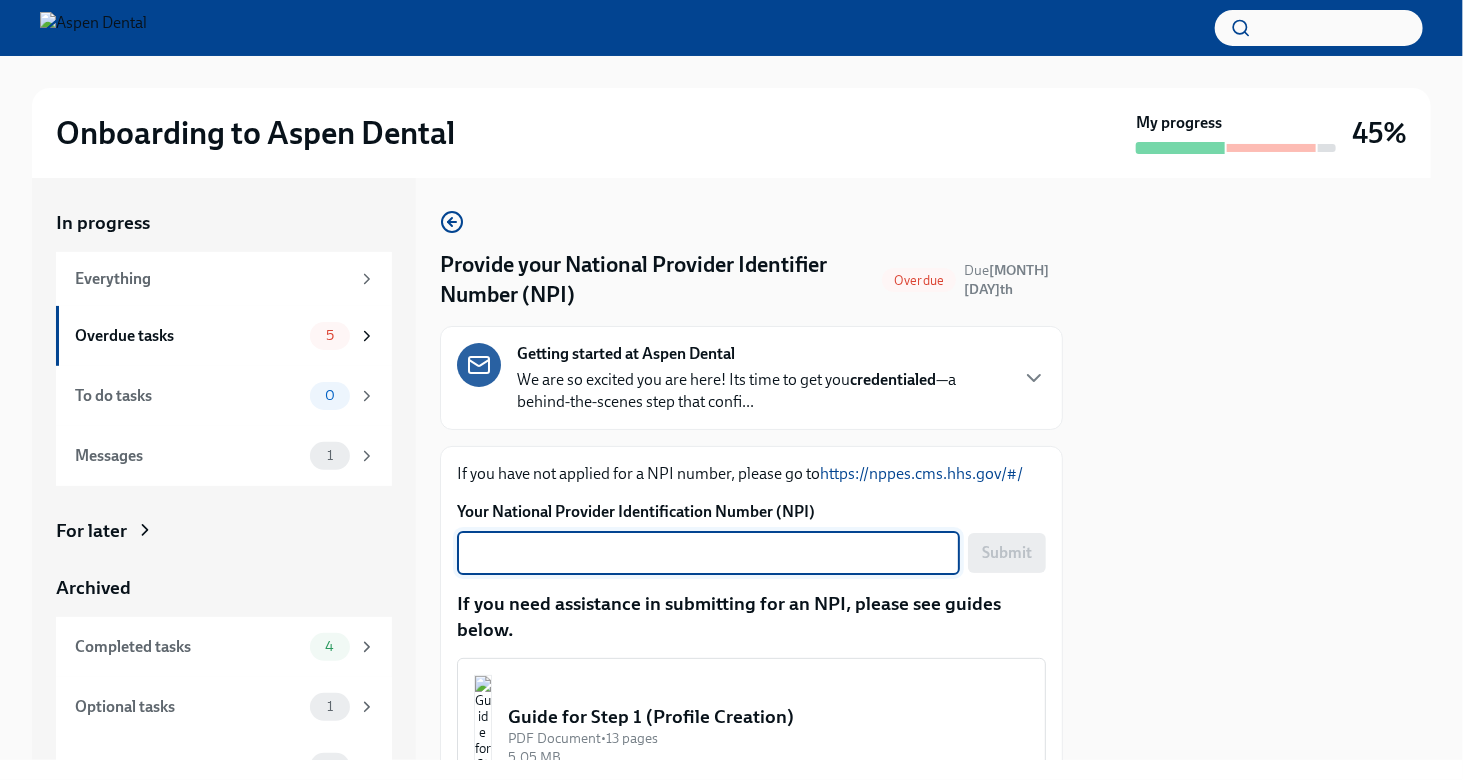 paste on "[NUMBER]" 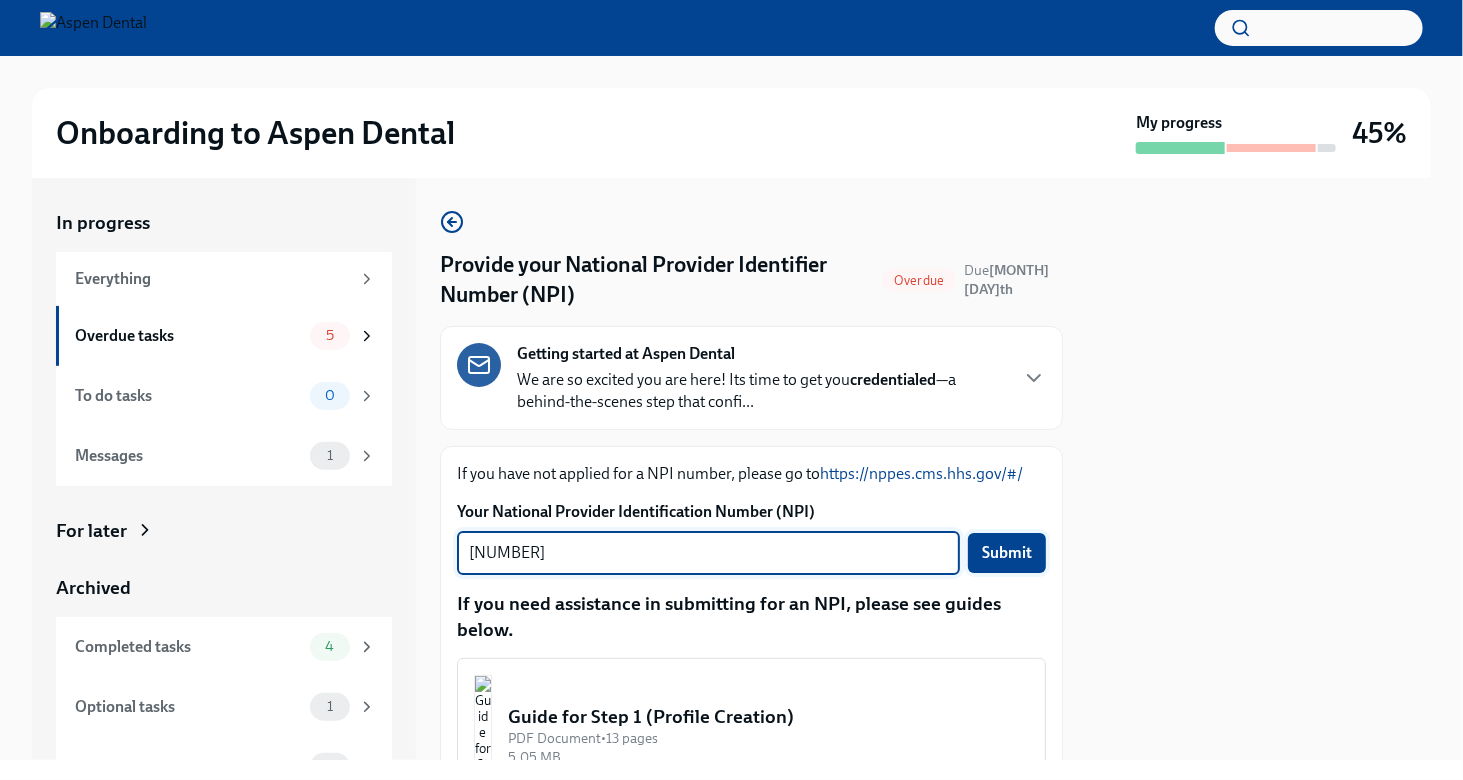 type on "[NUMBER]" 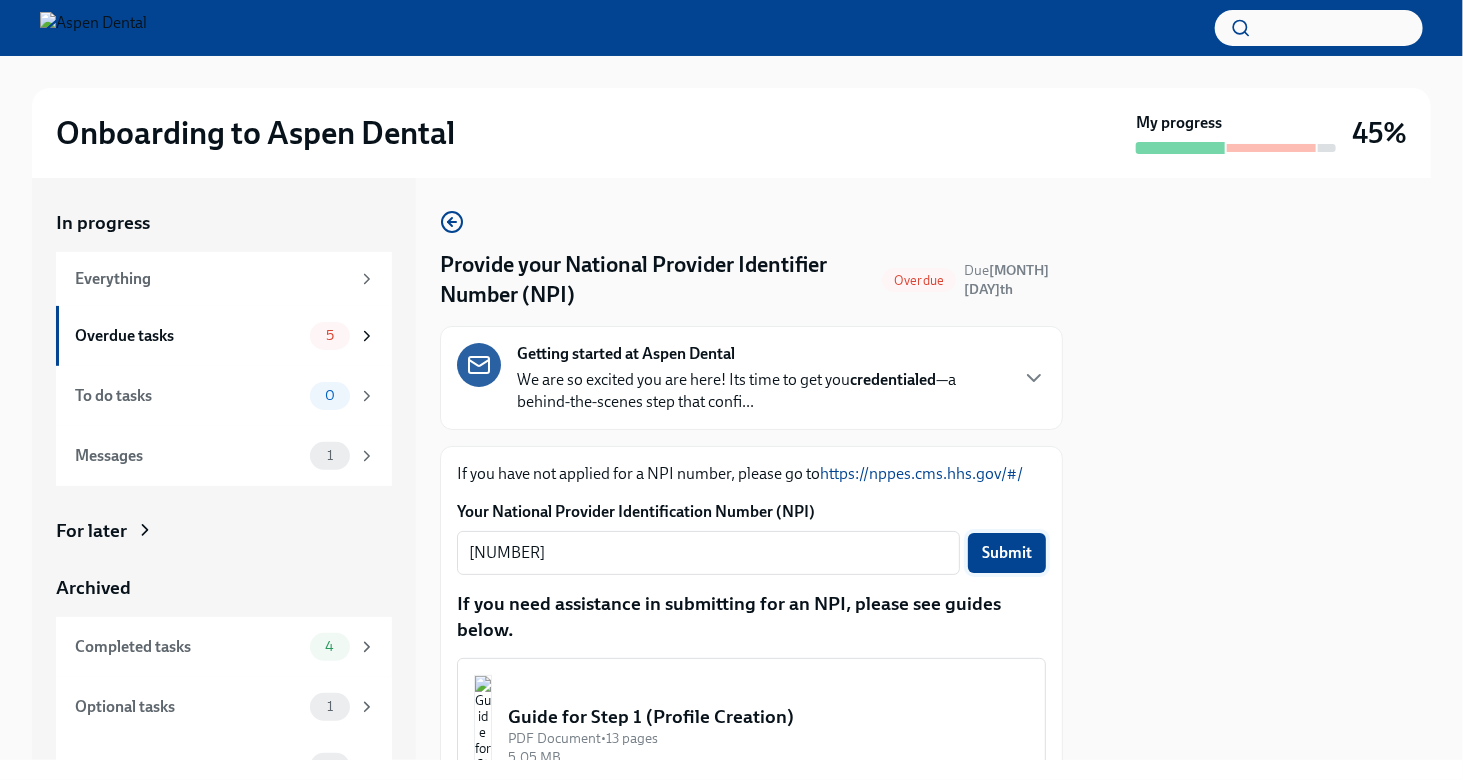 click on "Submit" at bounding box center (1007, 553) 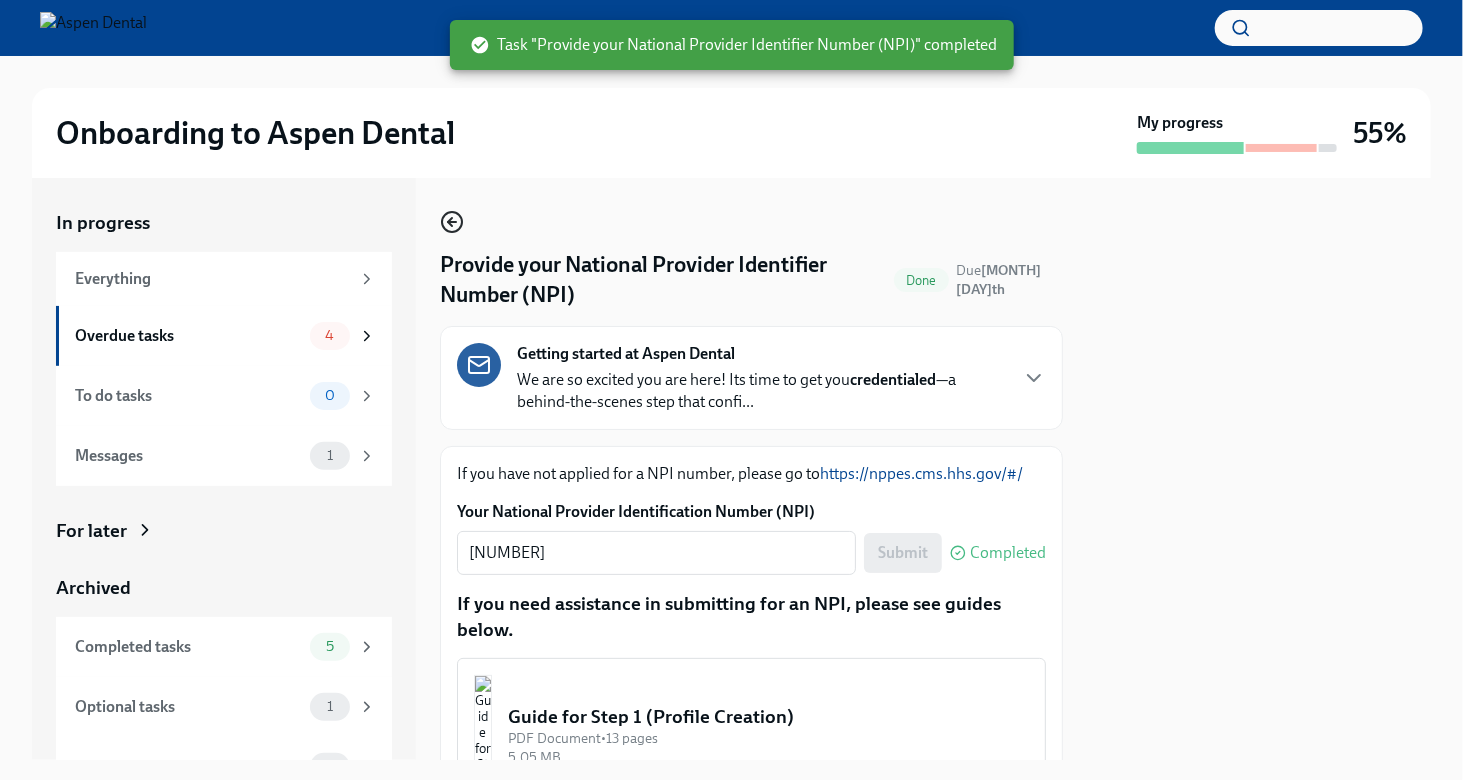 click 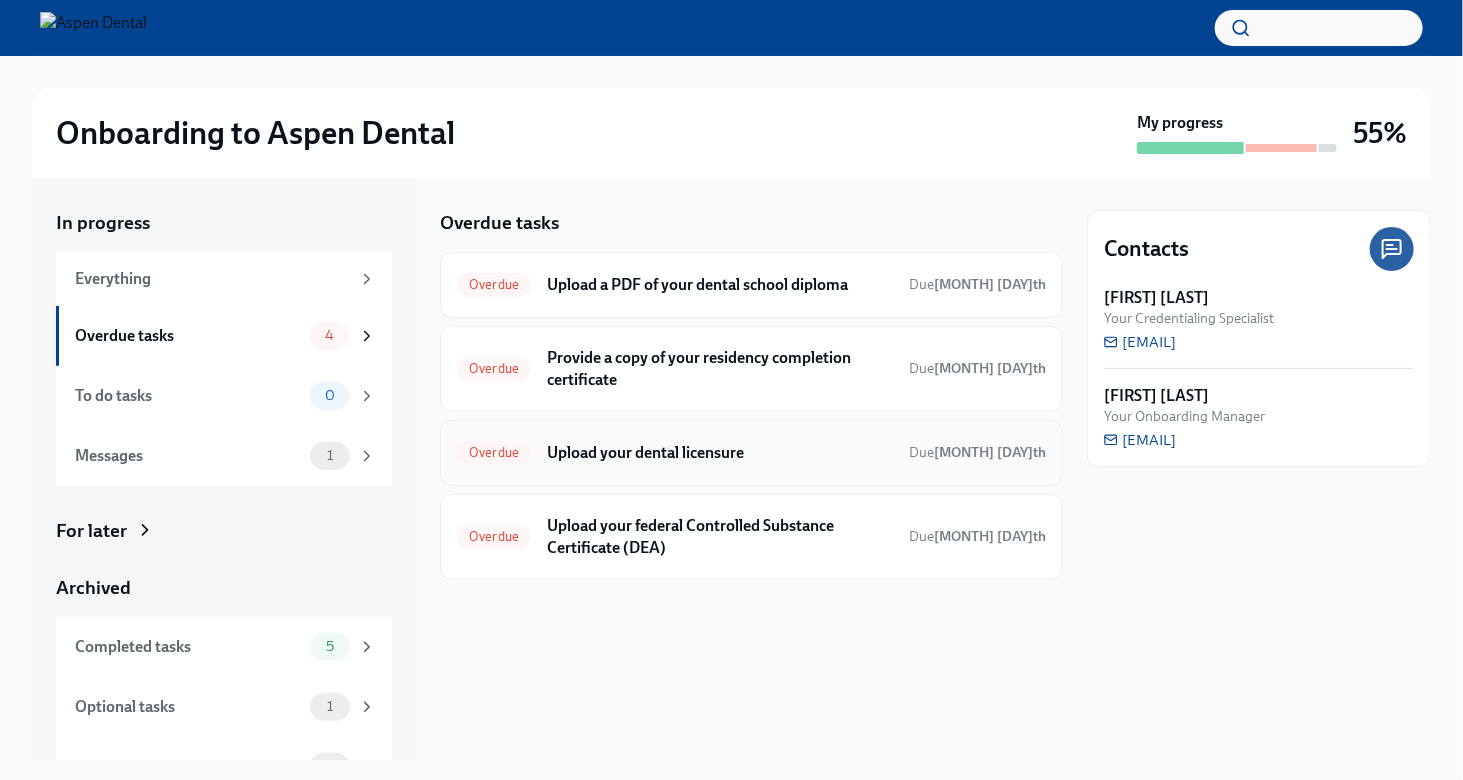 click on "Upload your dental licensure" at bounding box center (720, 453) 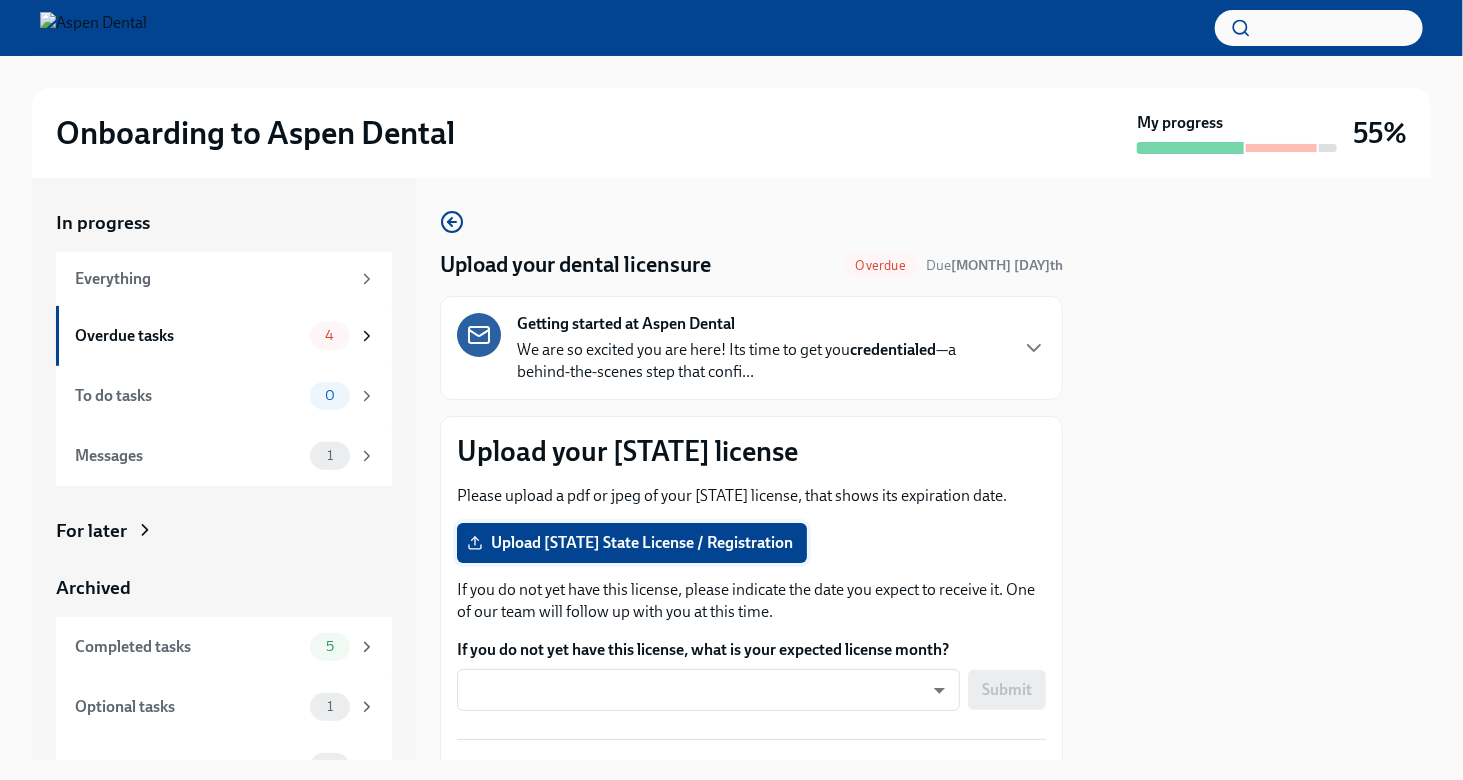 click on "Upload [STATE] State License / Registration" at bounding box center (632, 543) 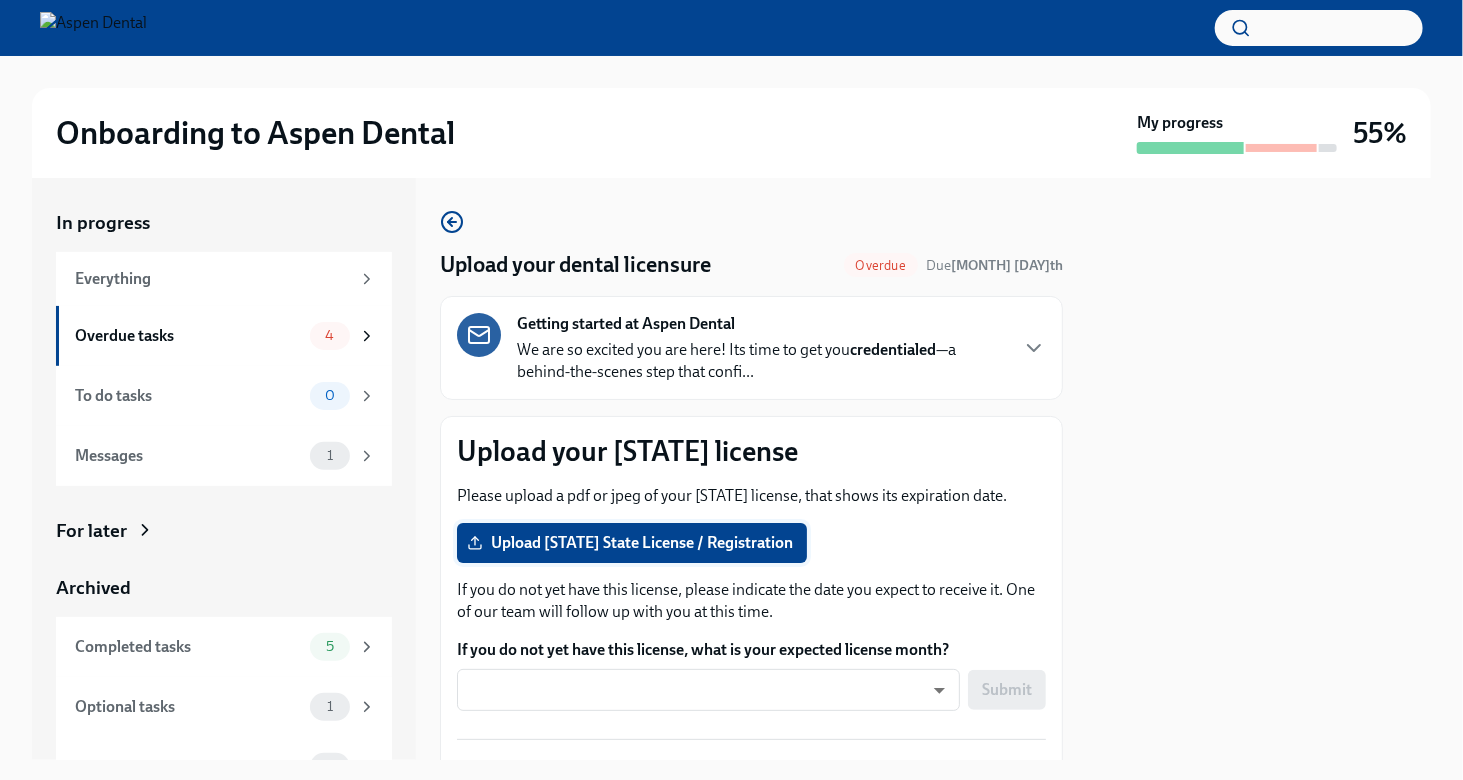 click on "Upload [STATE] State License / Registration" at bounding box center [632, 543] 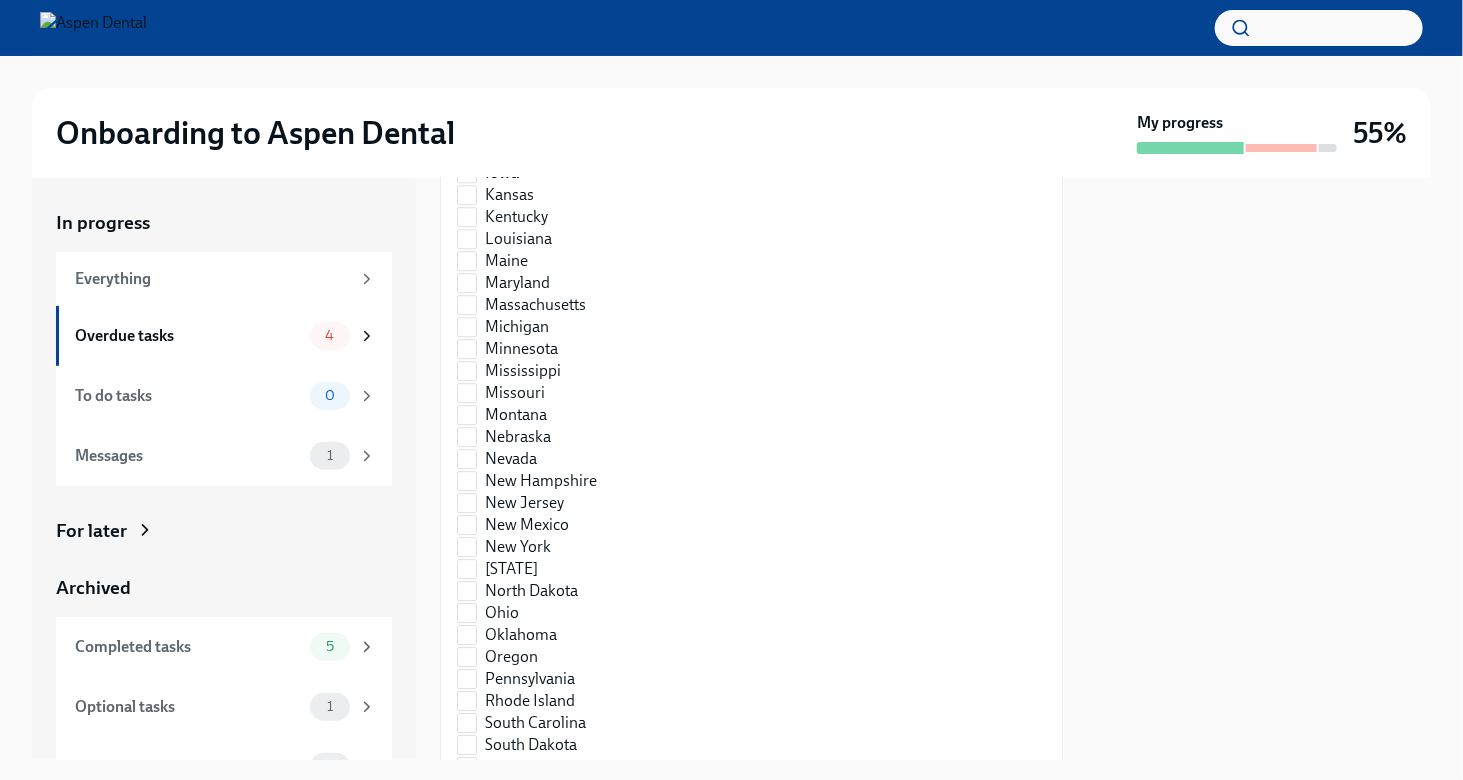 scroll, scrollTop: 2552, scrollLeft: 0, axis: vertical 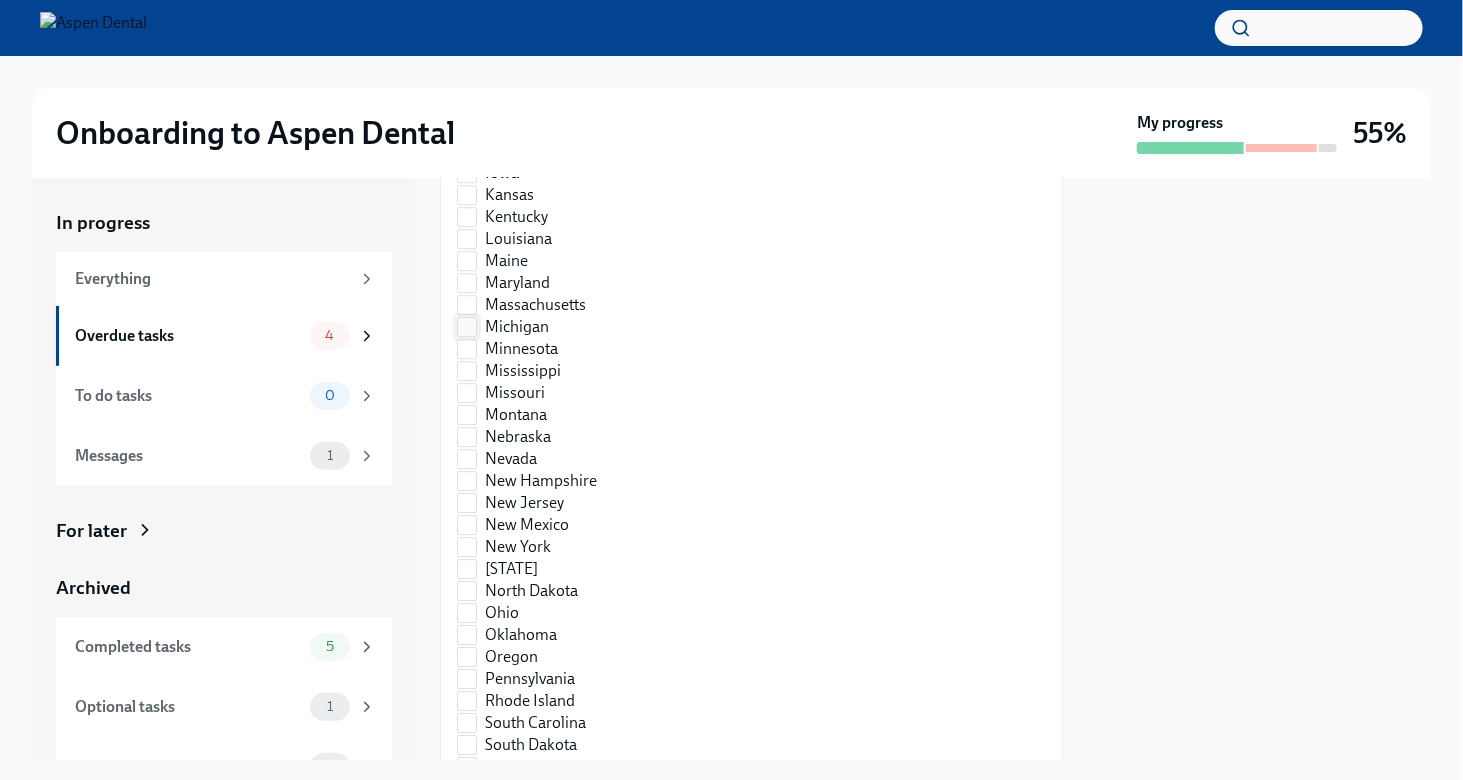 click on "Michigan" at bounding box center [467, 327] 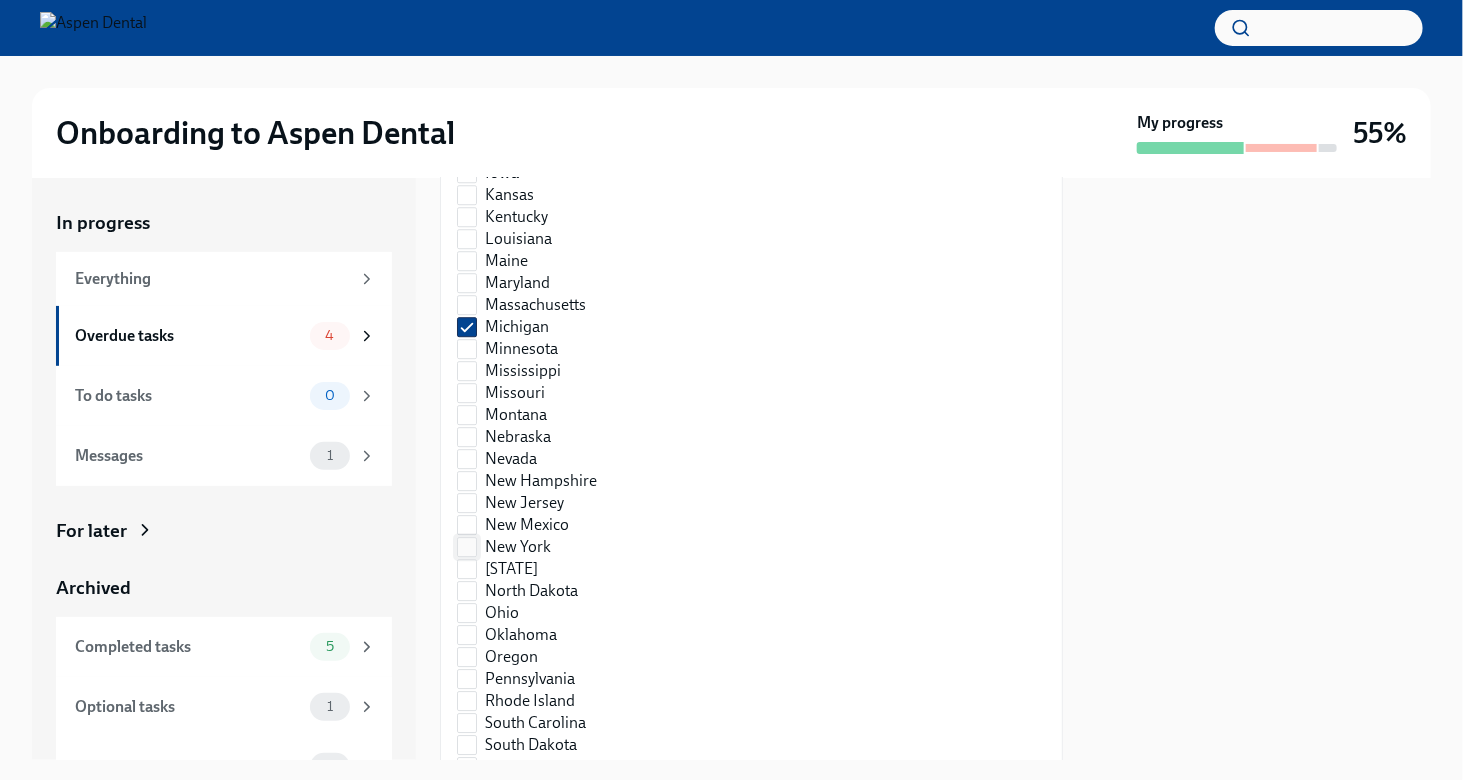 scroll, scrollTop: 3057, scrollLeft: 0, axis: vertical 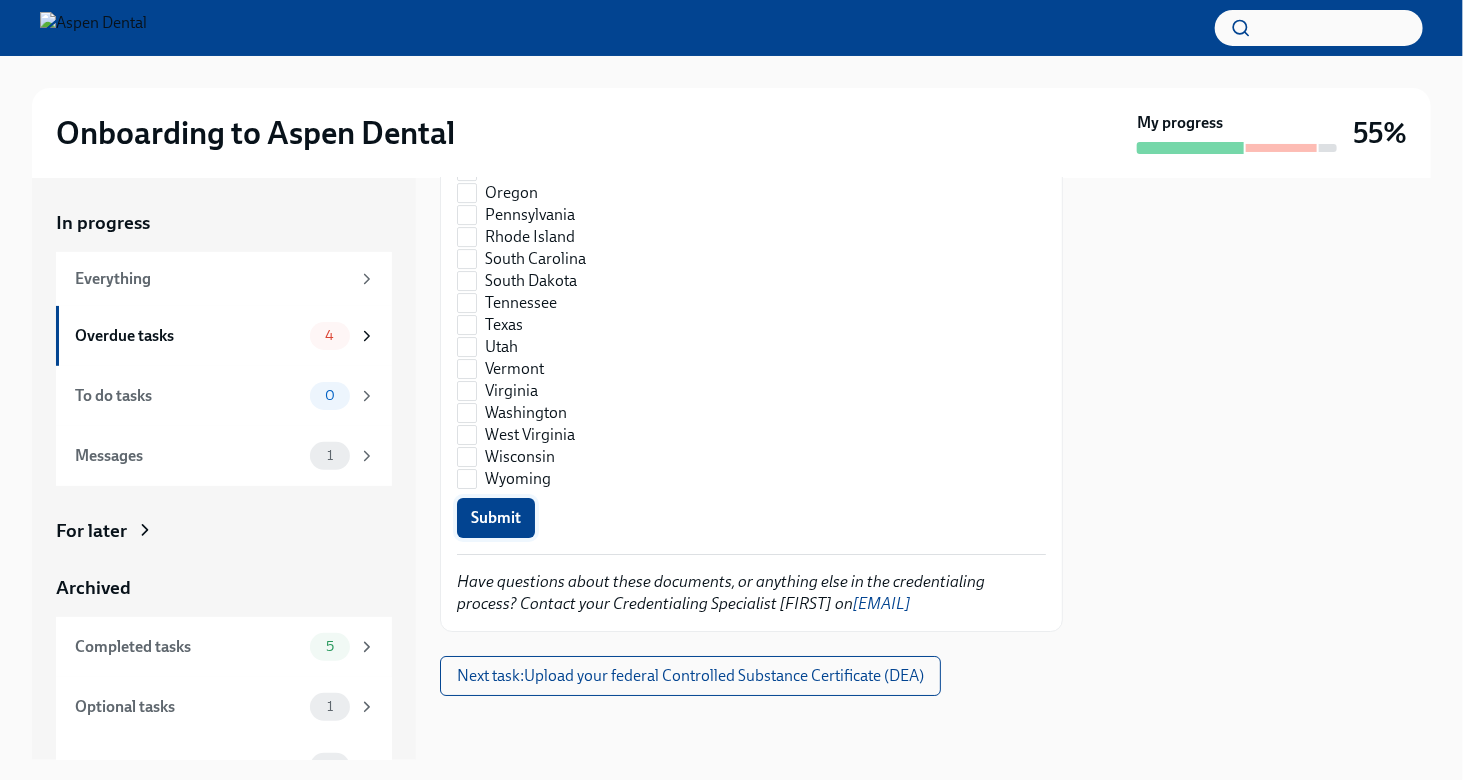 click on "Submit" at bounding box center [496, 518] 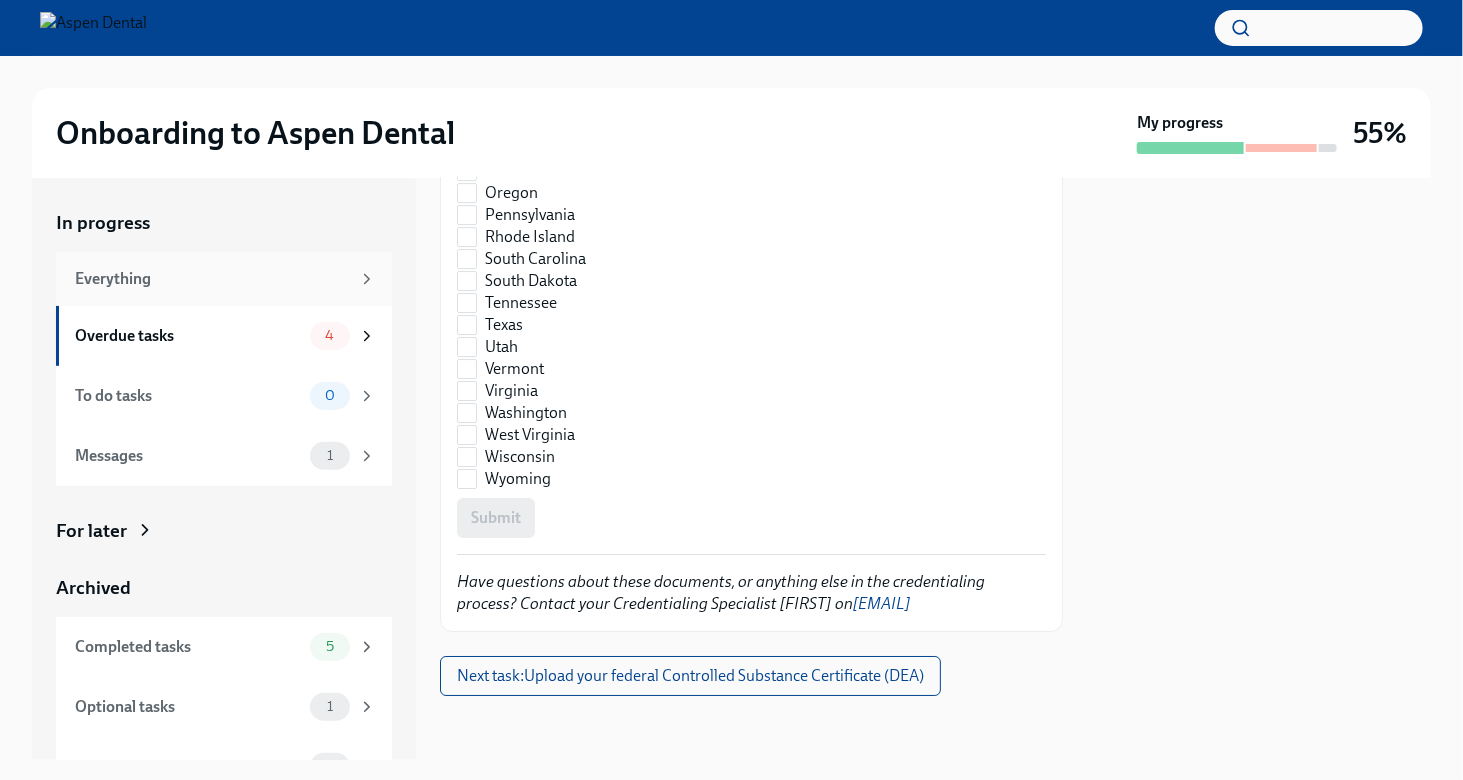 checkbox on "true" 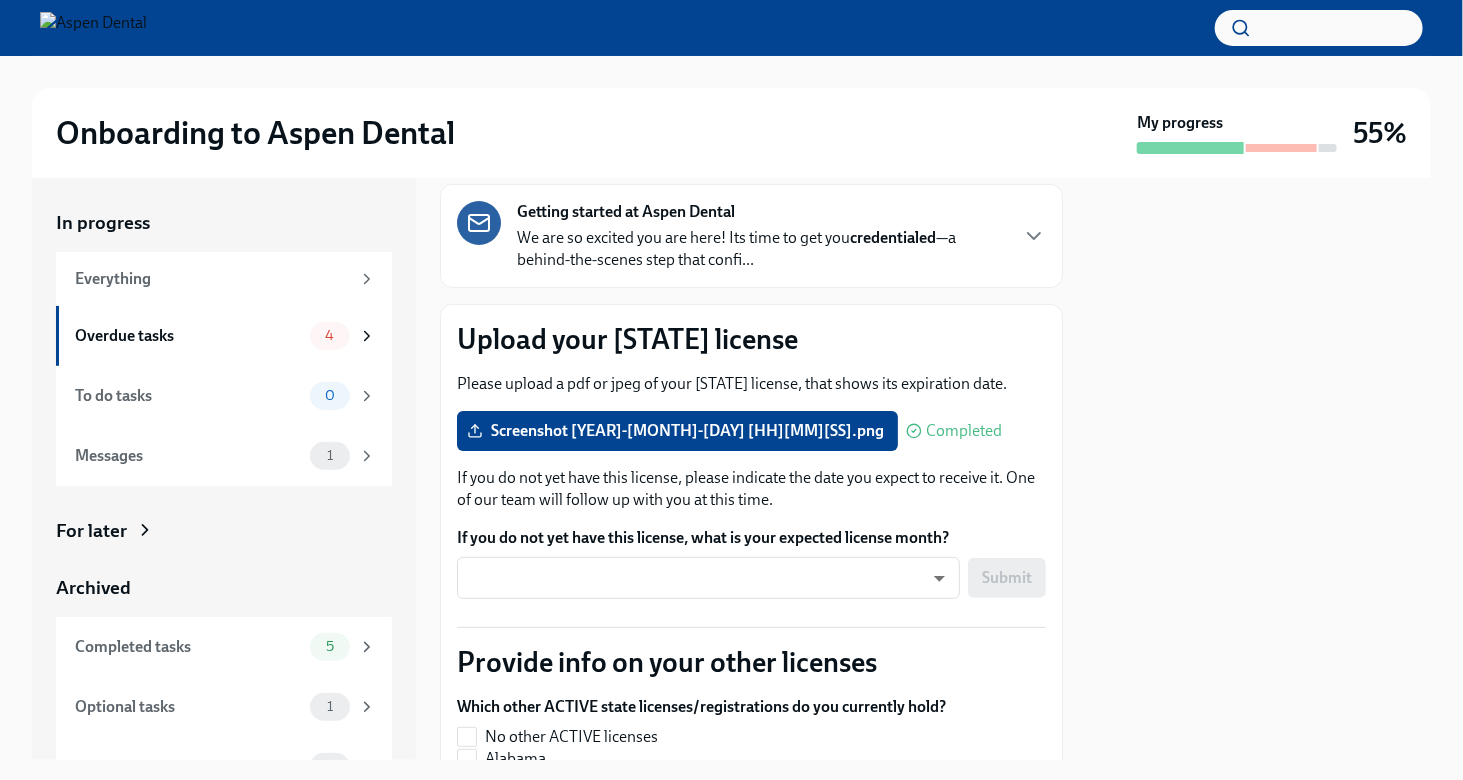 scroll, scrollTop: 0, scrollLeft: 0, axis: both 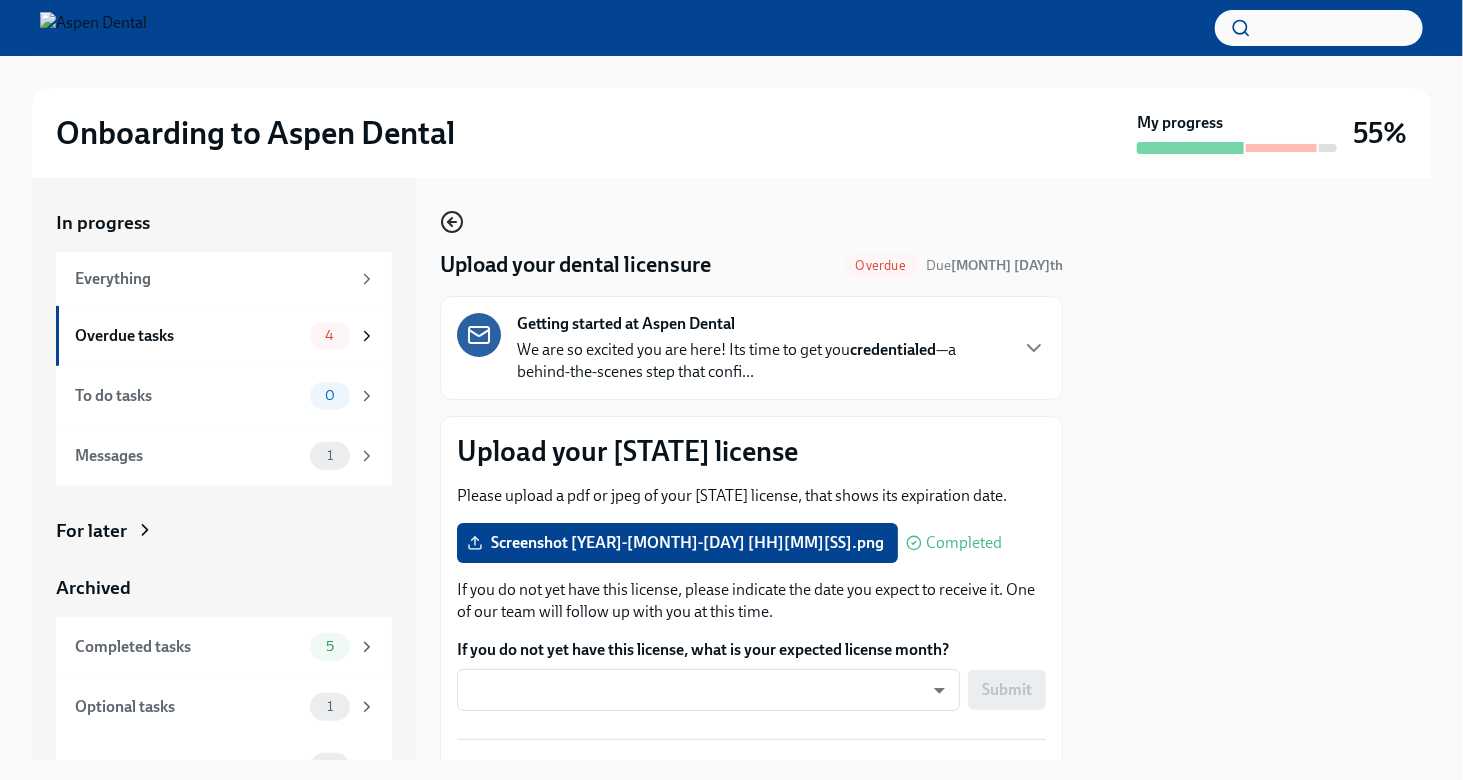 click 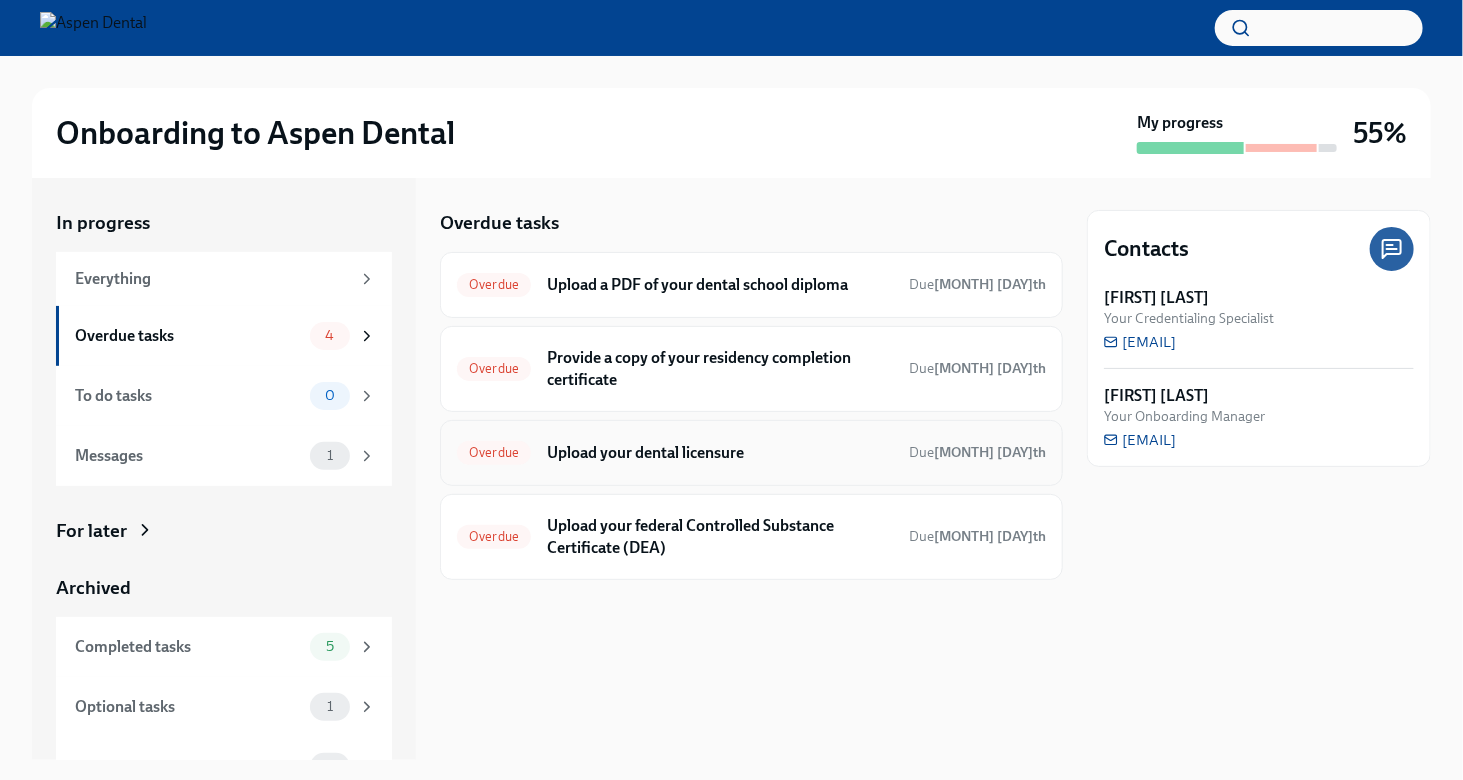 click on "Upload your dental licensure" at bounding box center (720, 453) 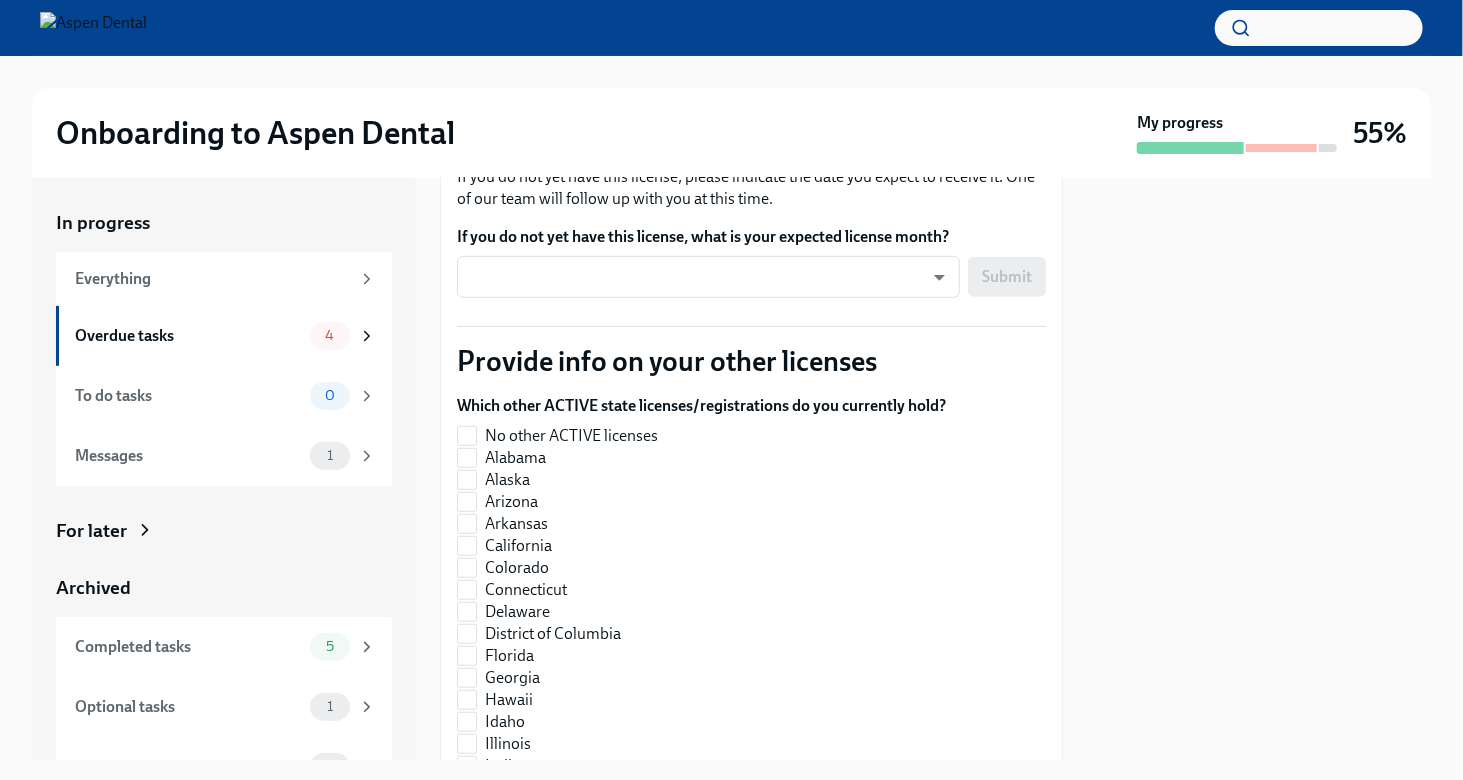 scroll, scrollTop: 0, scrollLeft: 0, axis: both 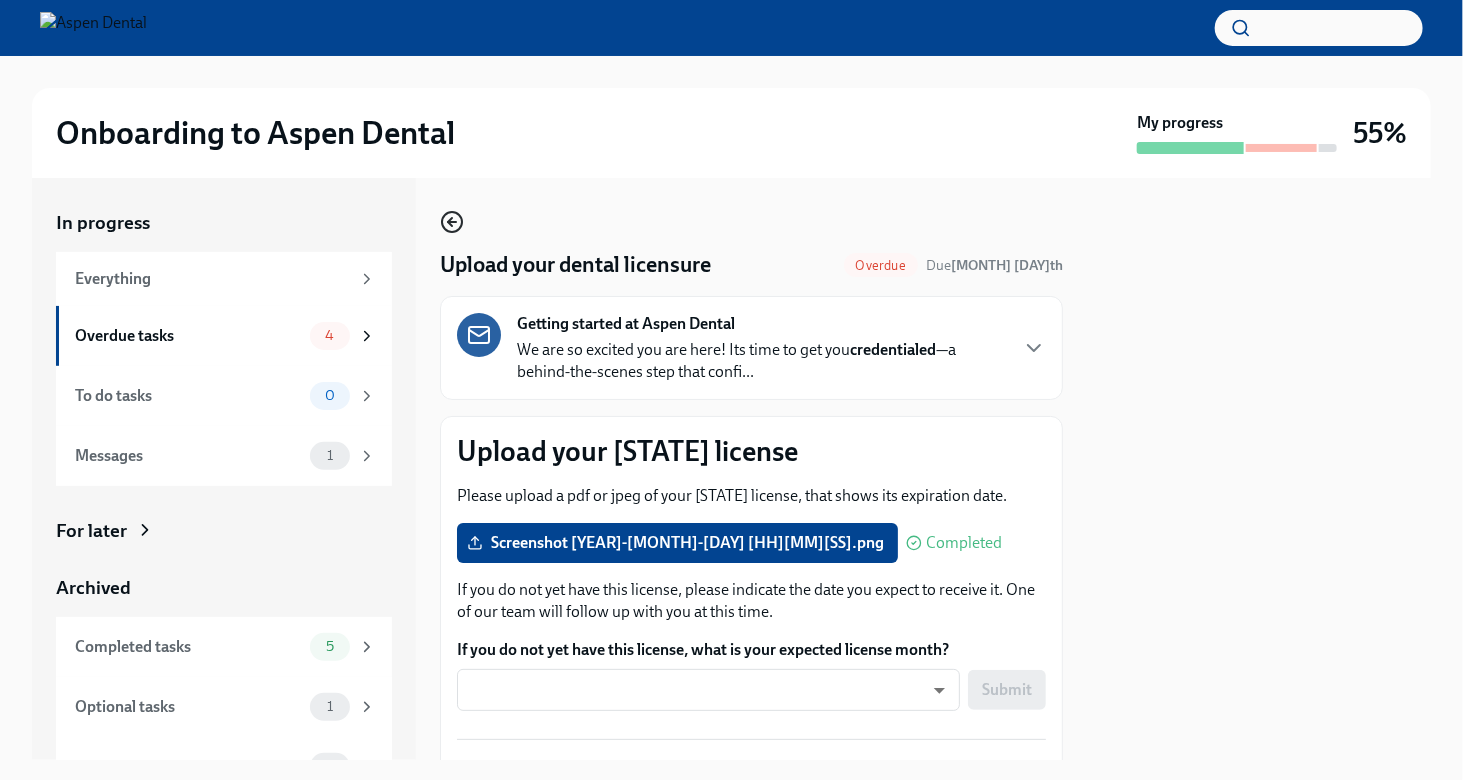 click 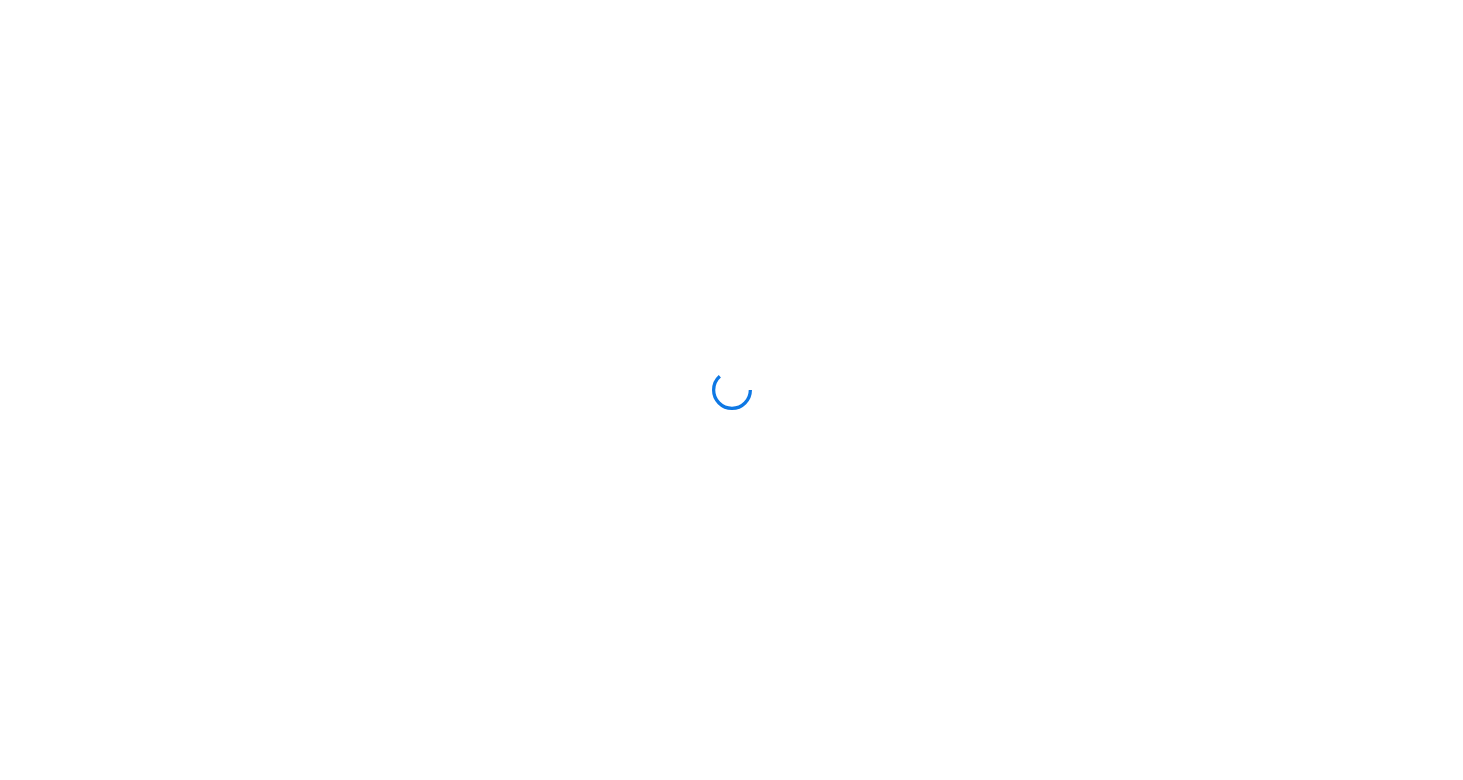 scroll, scrollTop: 0, scrollLeft: 0, axis: both 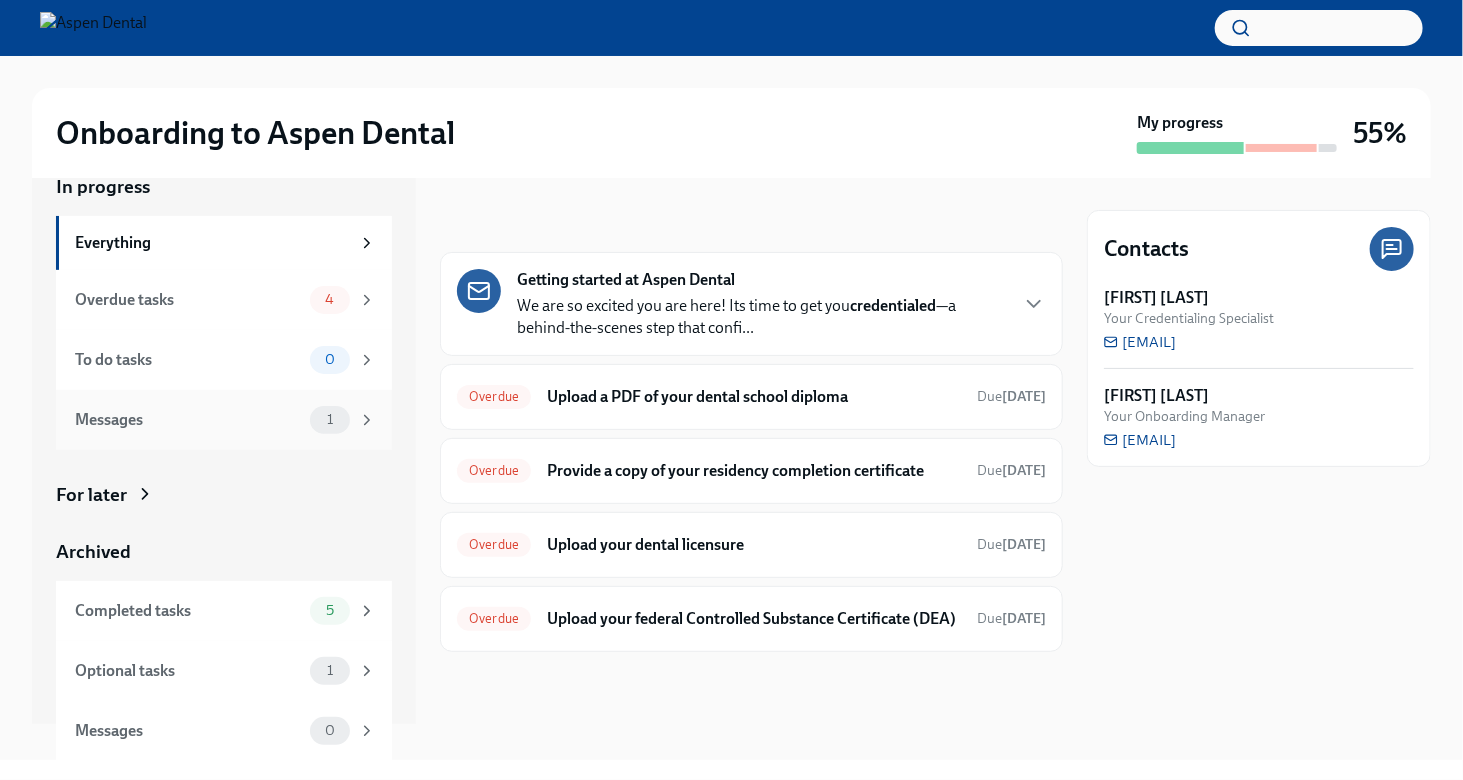 click on "Messages" at bounding box center [188, 420] 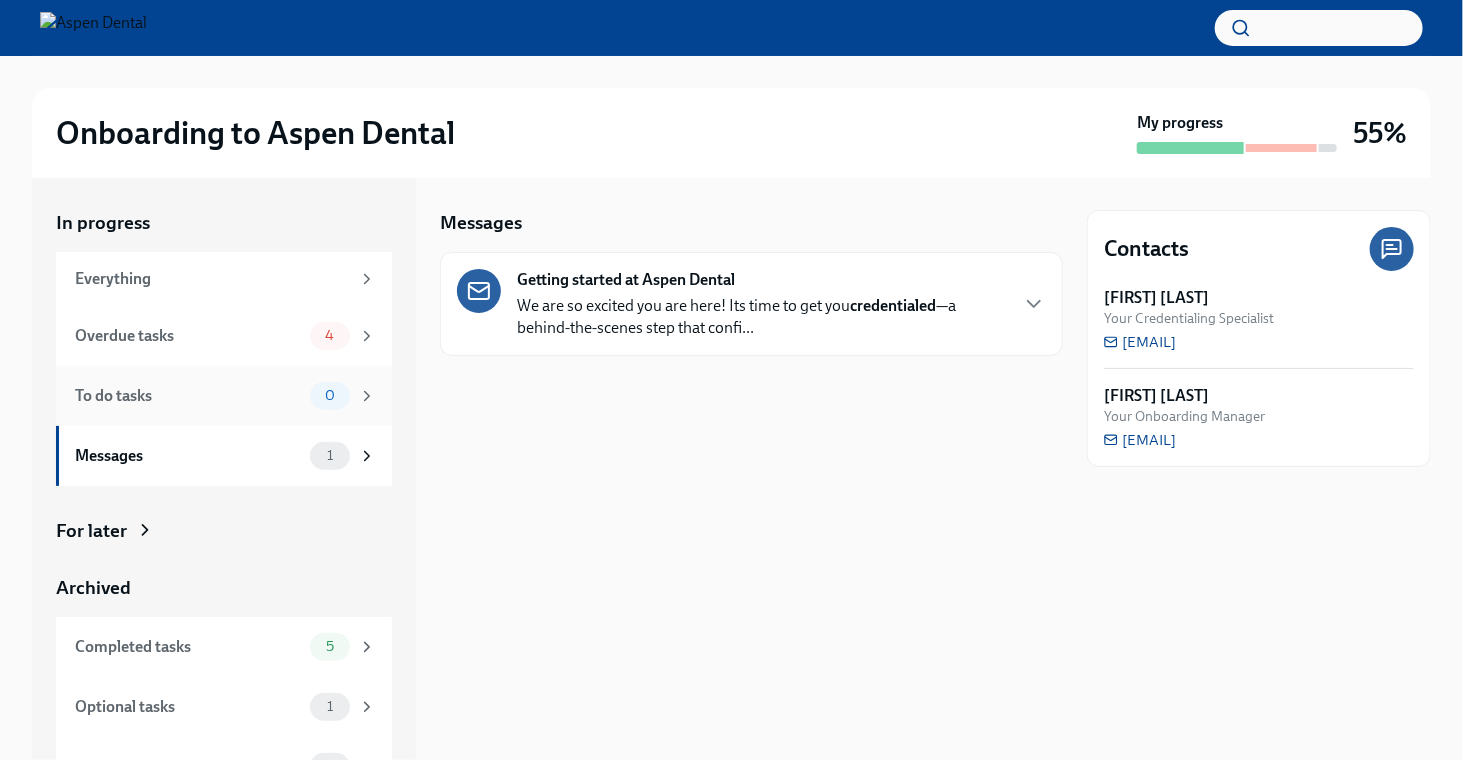 click on "To do tasks" at bounding box center [188, 396] 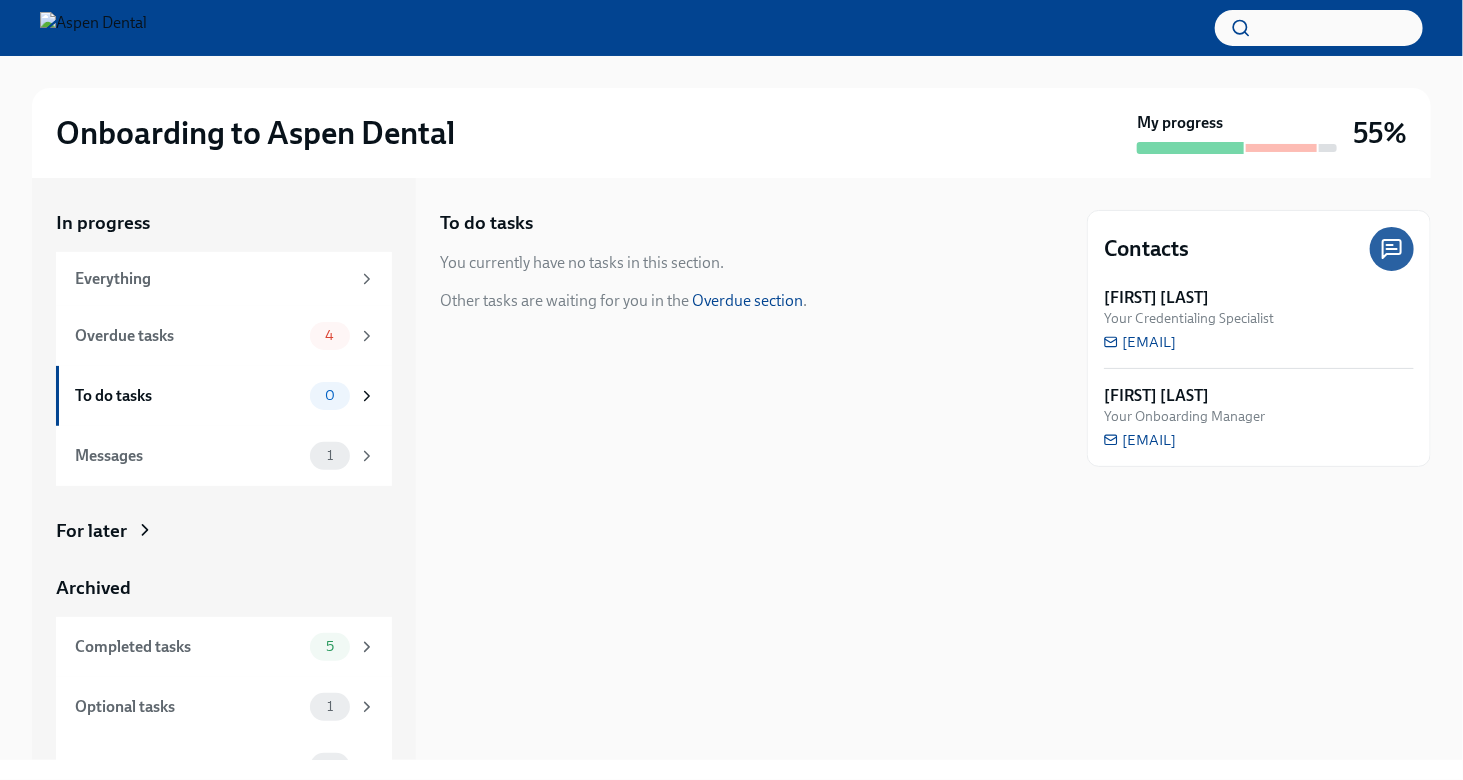 click on "Overdue section" at bounding box center [747, 300] 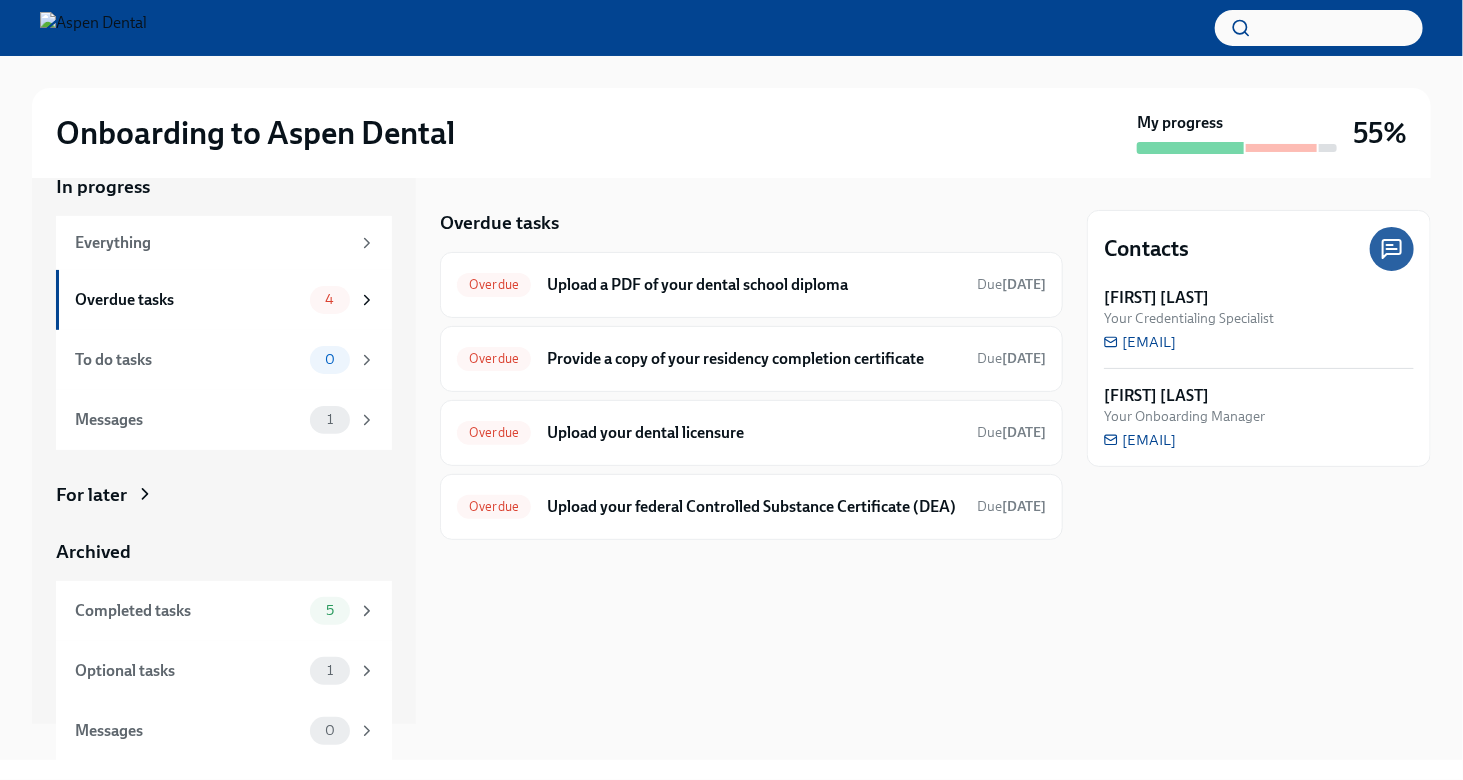 scroll, scrollTop: 0, scrollLeft: 0, axis: both 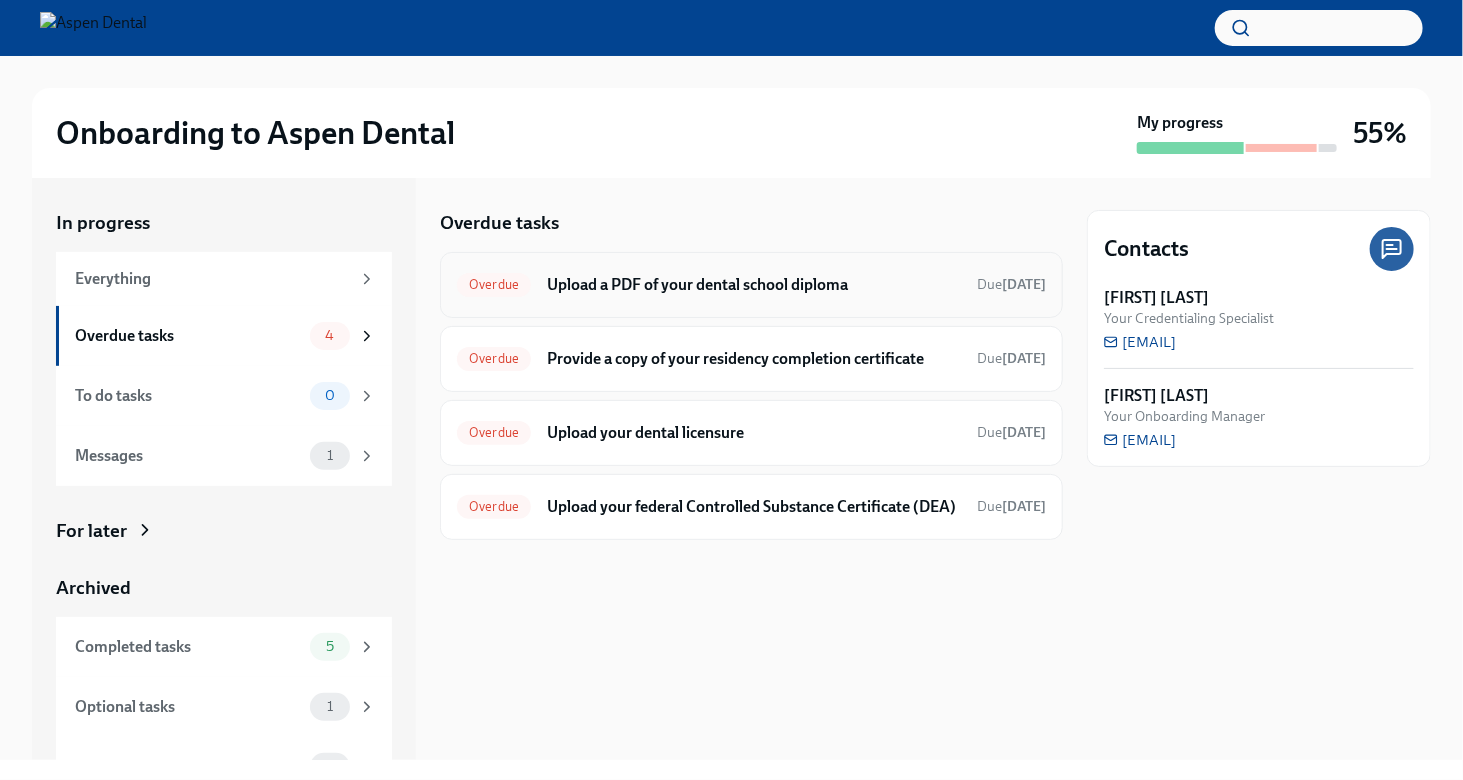 click on "Upload a PDF of your dental school diploma" at bounding box center [754, 285] 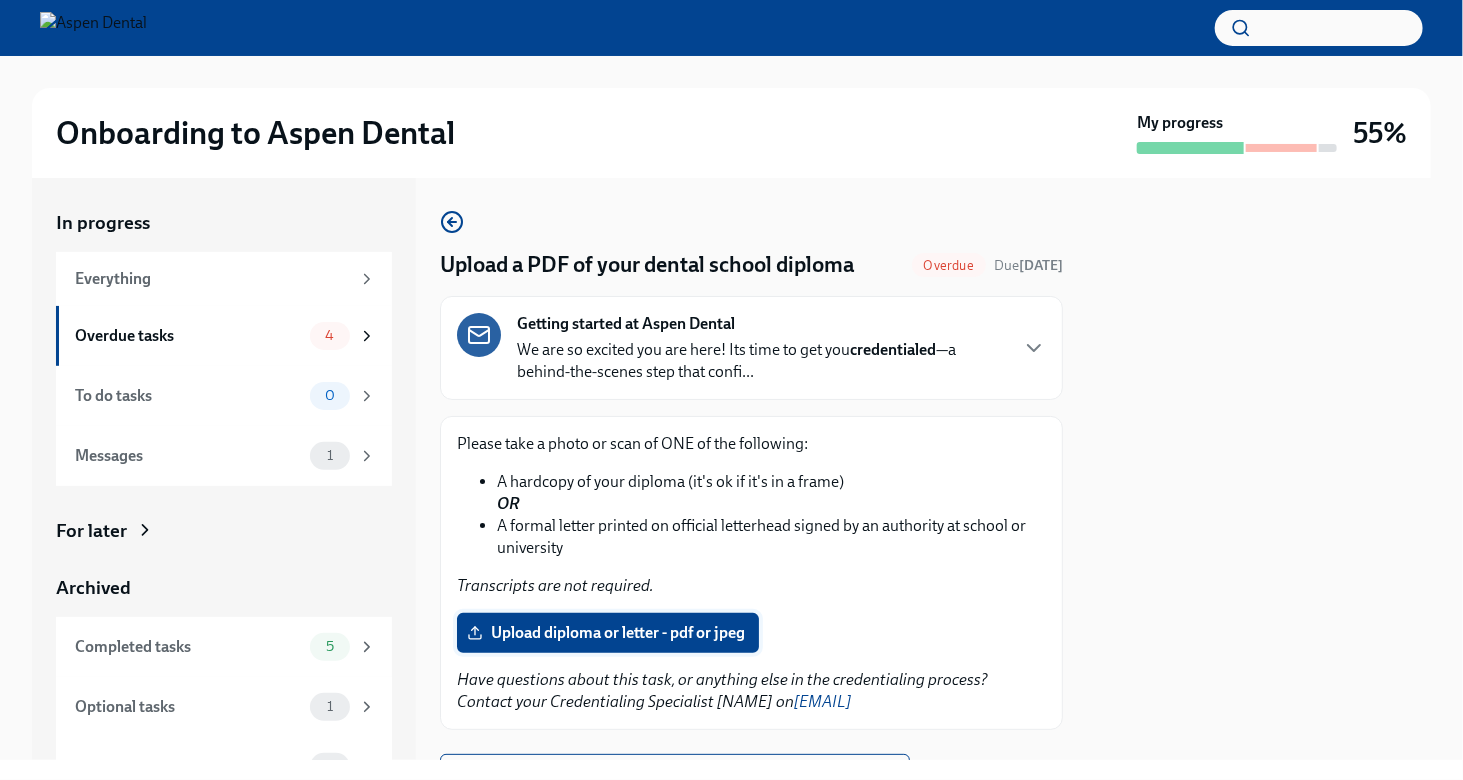 click on "Upload diploma or letter - pdf or jpeg" at bounding box center (608, 633) 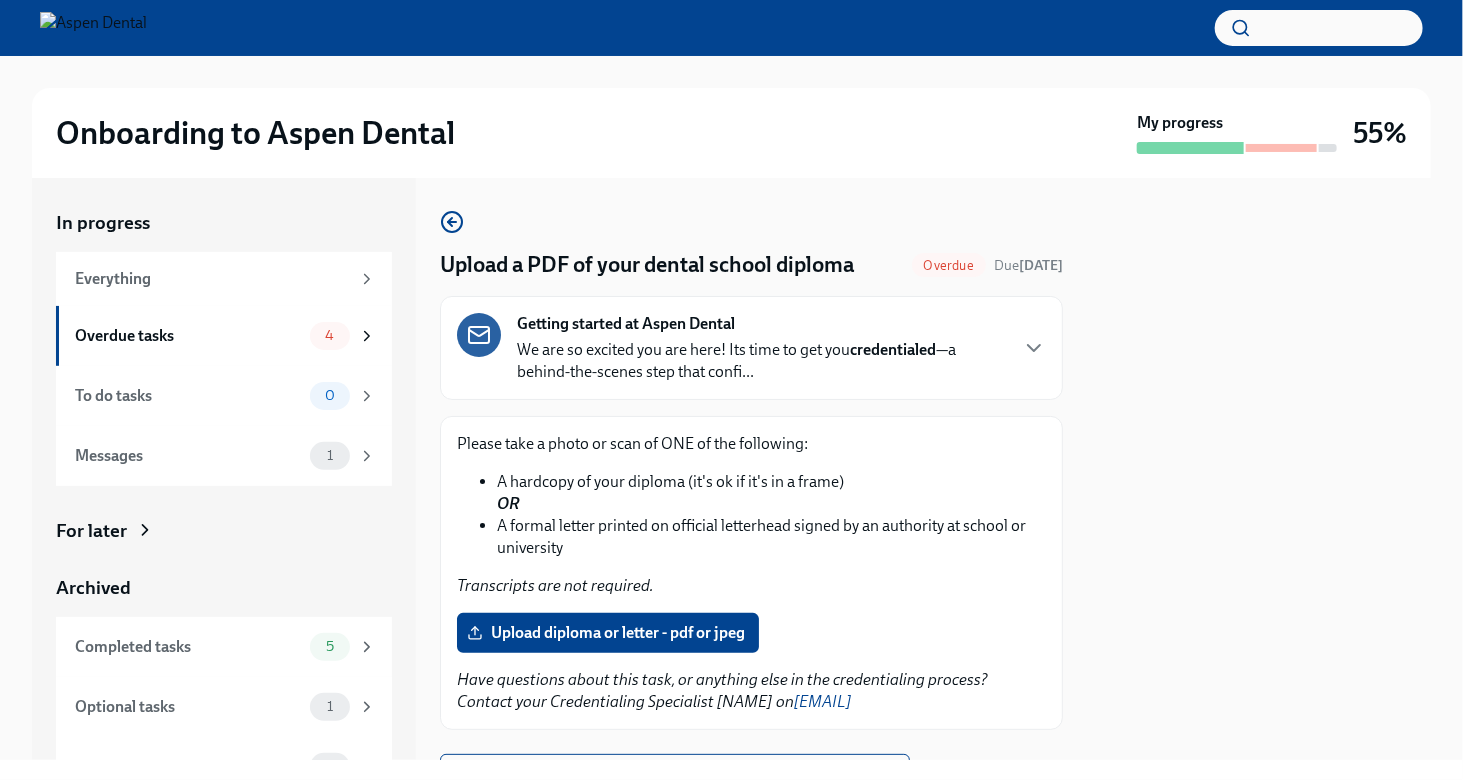 click on "Onboarding to Aspen Dental My progress 55%" at bounding box center (731, 133) 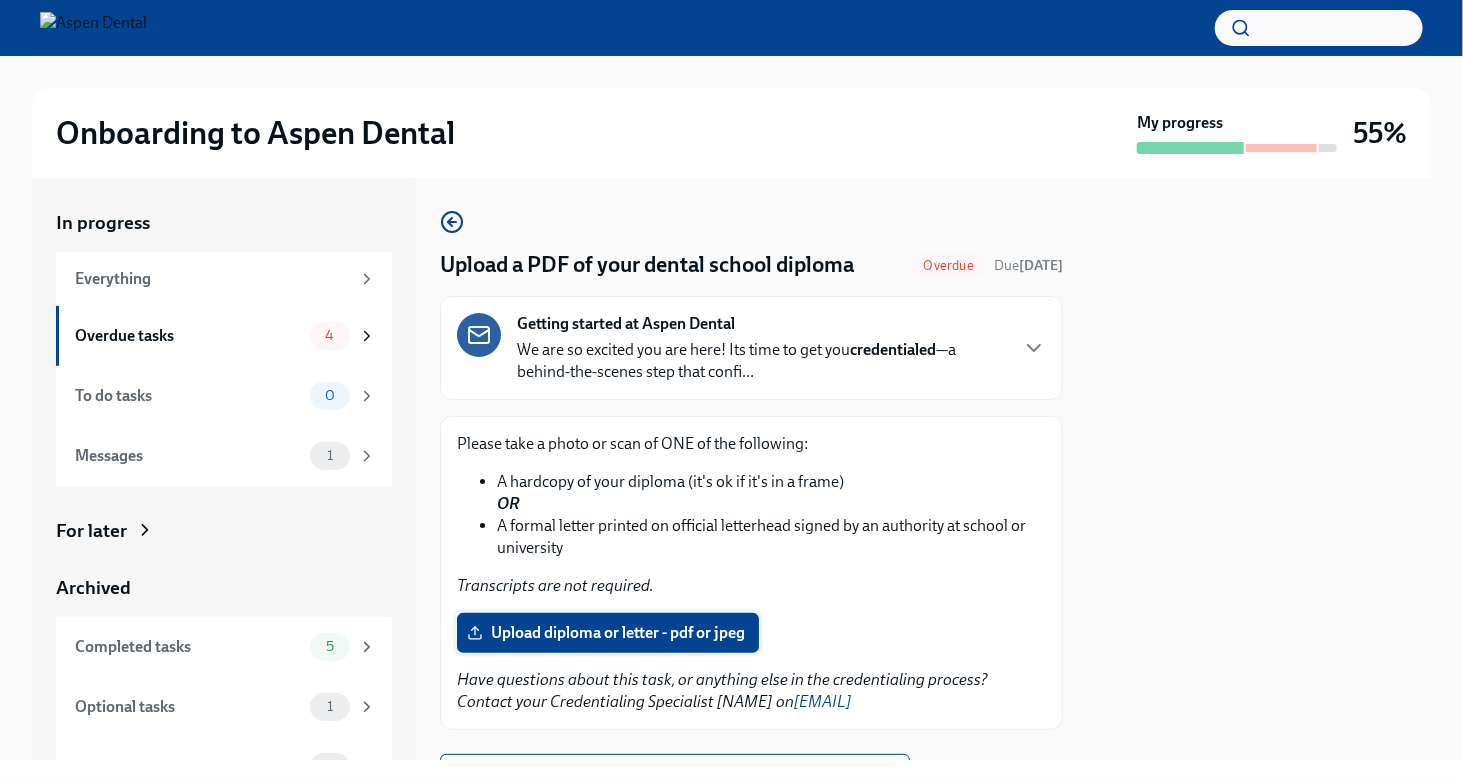 click on "Upload diploma or letter - pdf or jpeg" at bounding box center [608, 633] 